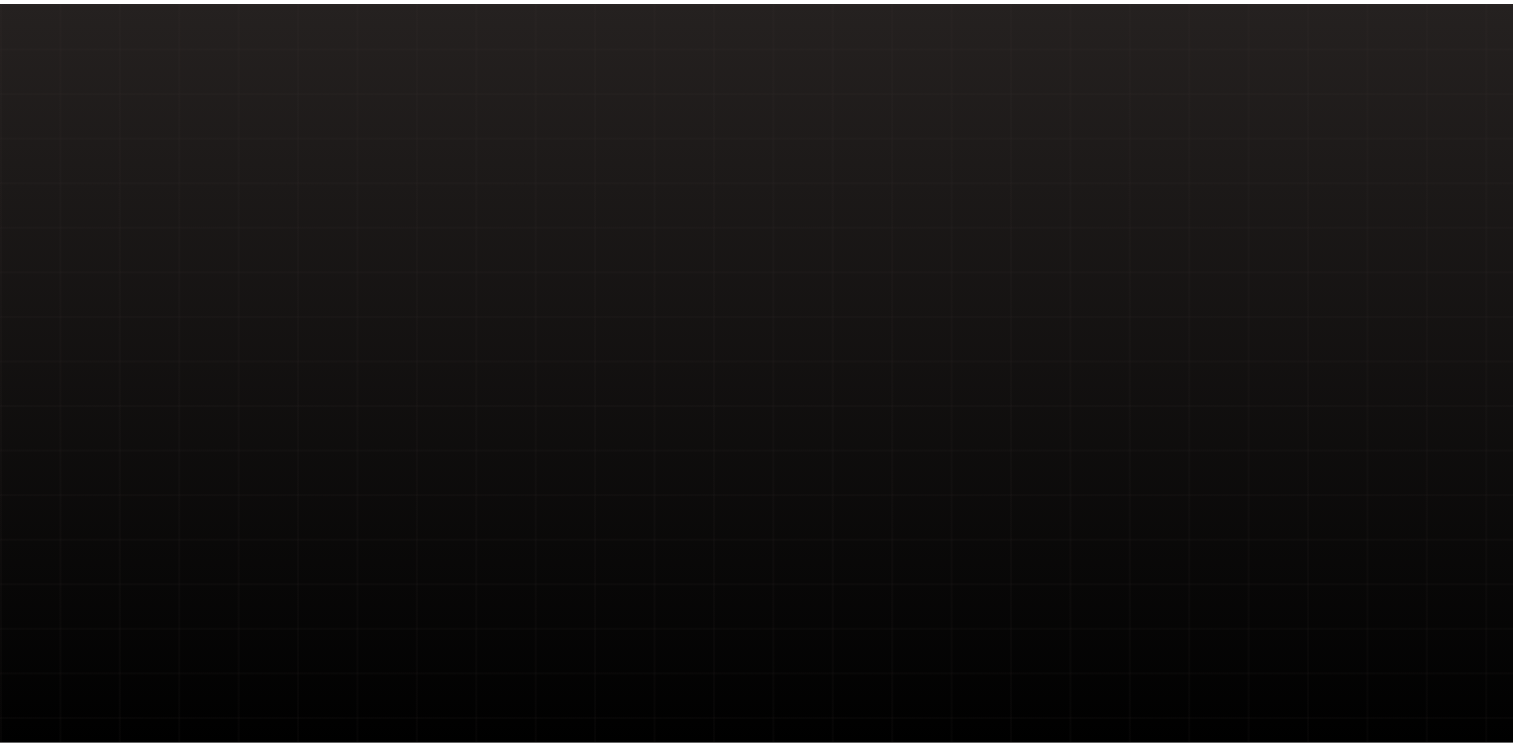 scroll, scrollTop: 0, scrollLeft: 0, axis: both 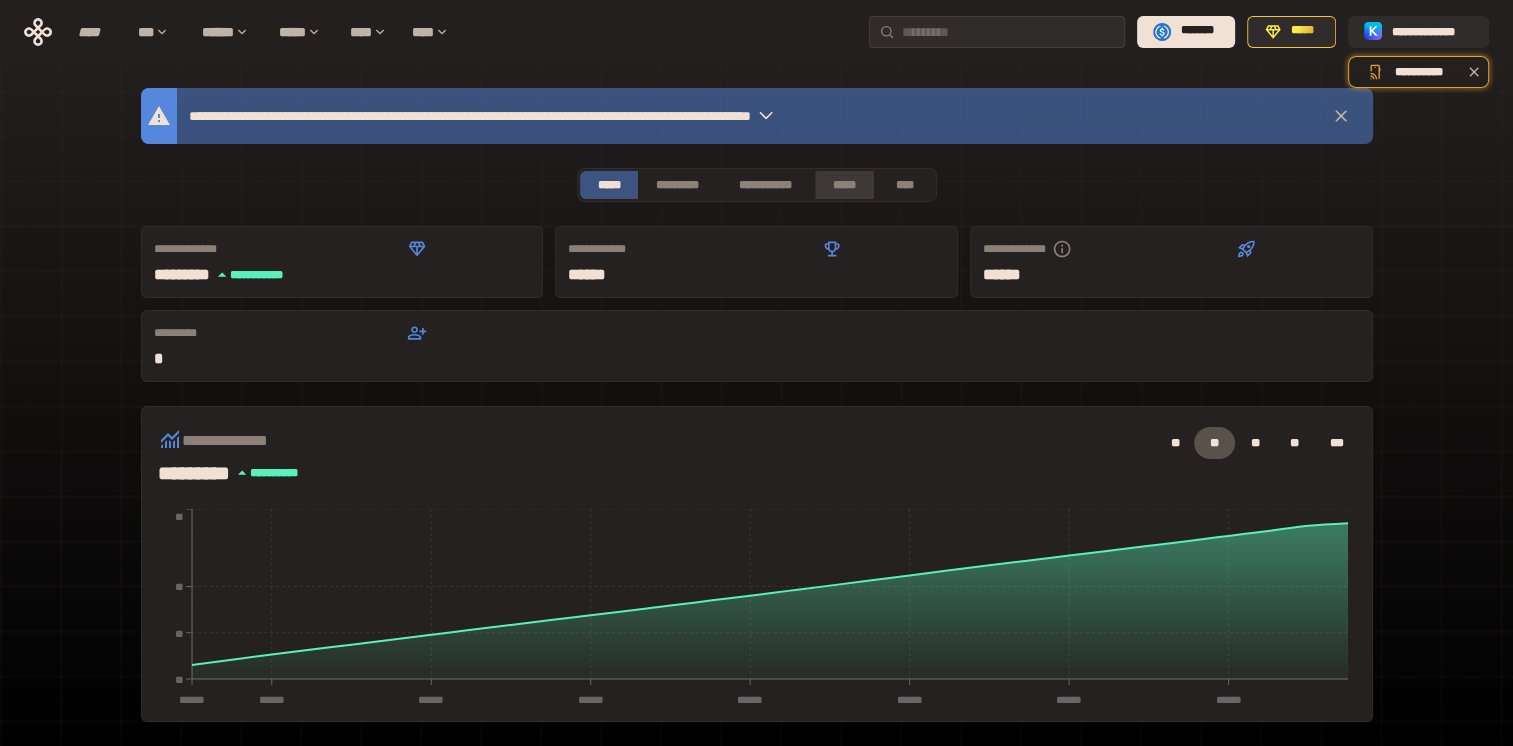 click on "*****" at bounding box center (845, 185) 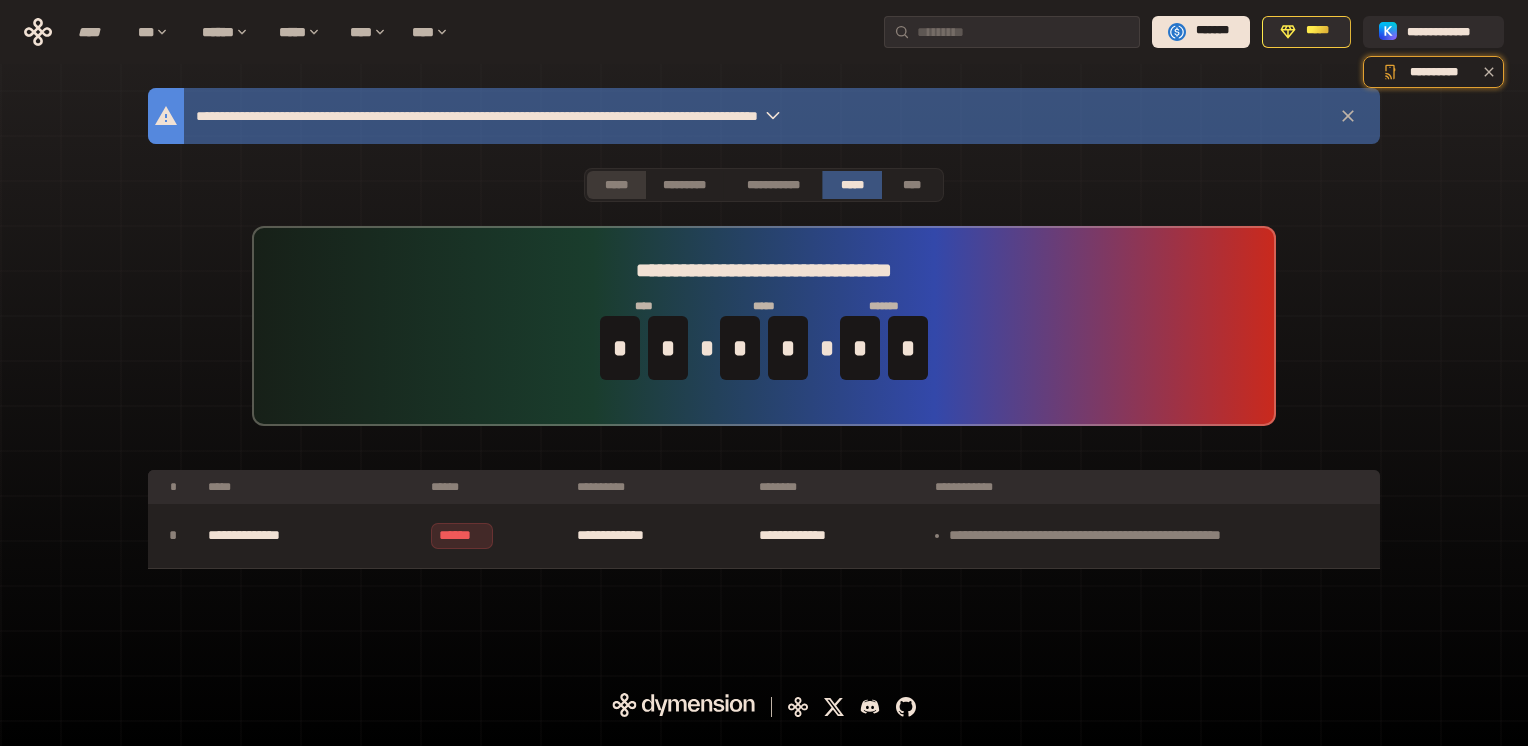 click on "*****" at bounding box center [616, 185] 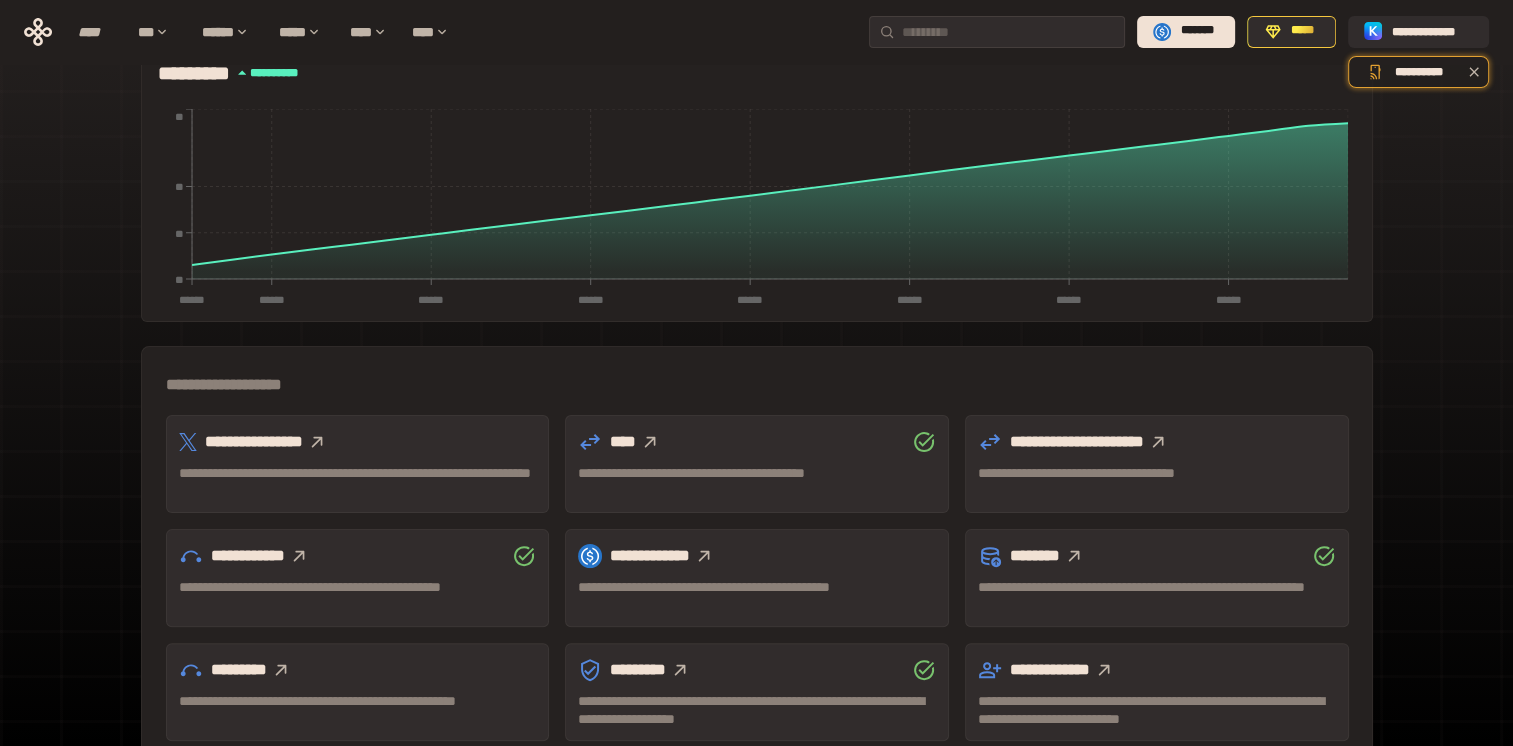 scroll, scrollTop: 200, scrollLeft: 0, axis: vertical 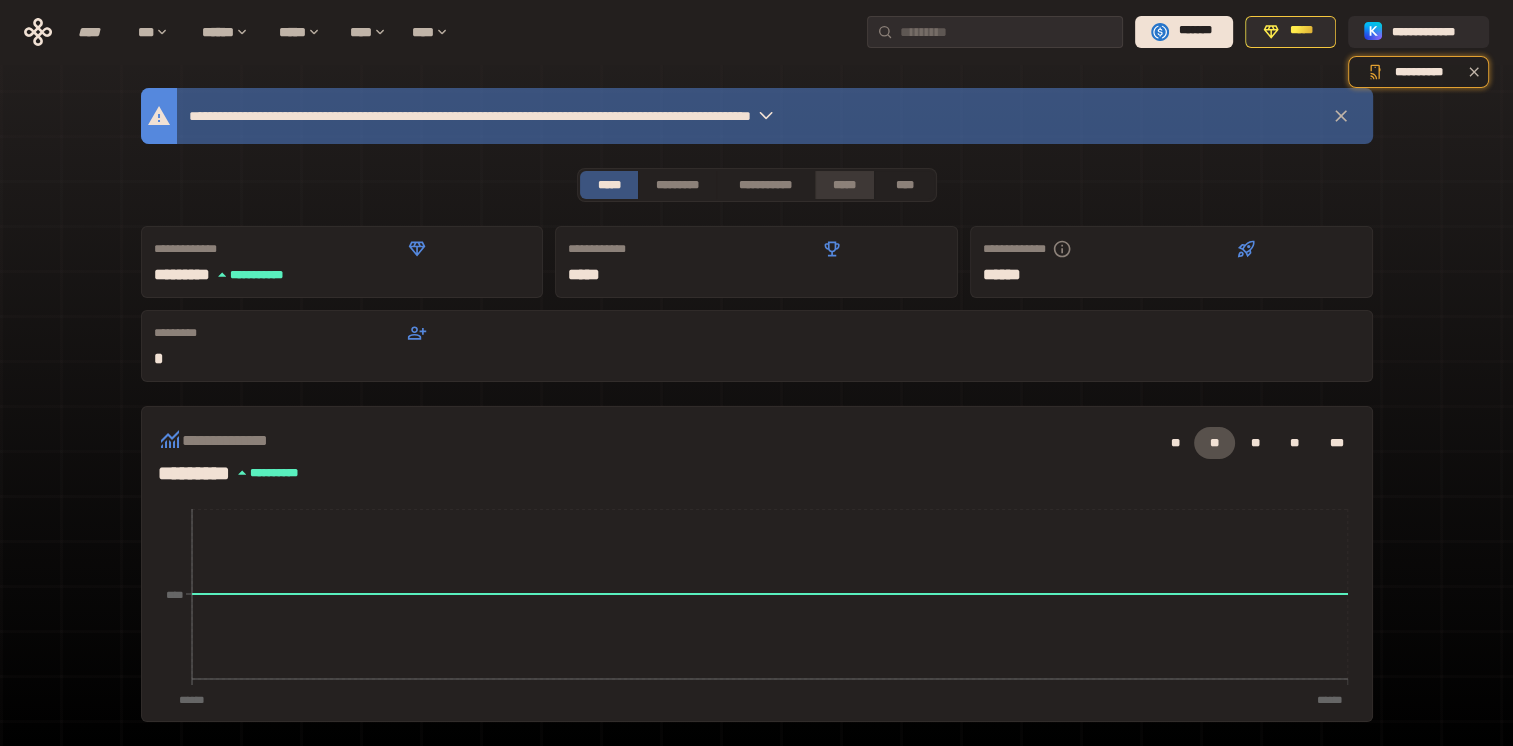 click on "*****" at bounding box center (845, 185) 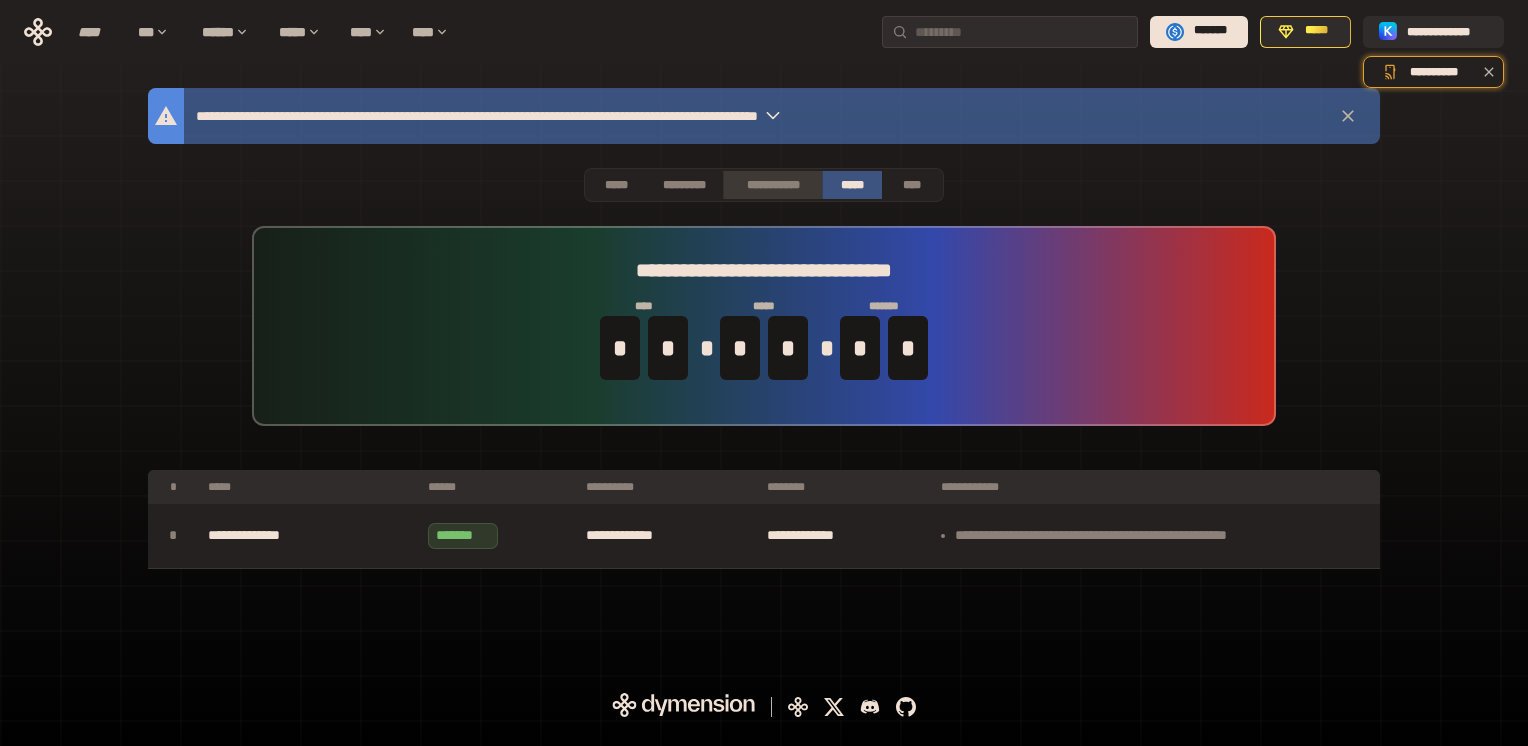 click on "**********" at bounding box center (772, 185) 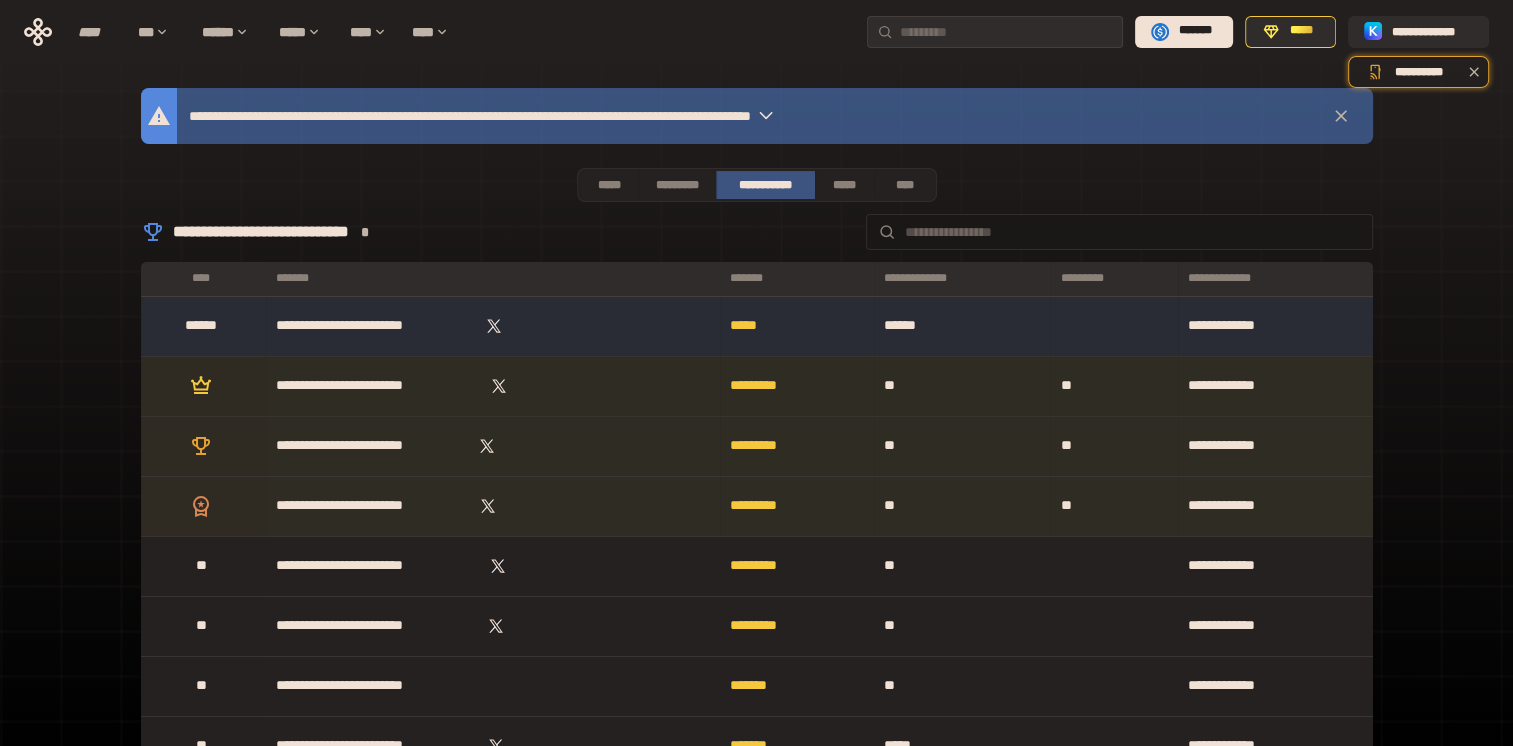 click on "*" at bounding box center [365, 232] 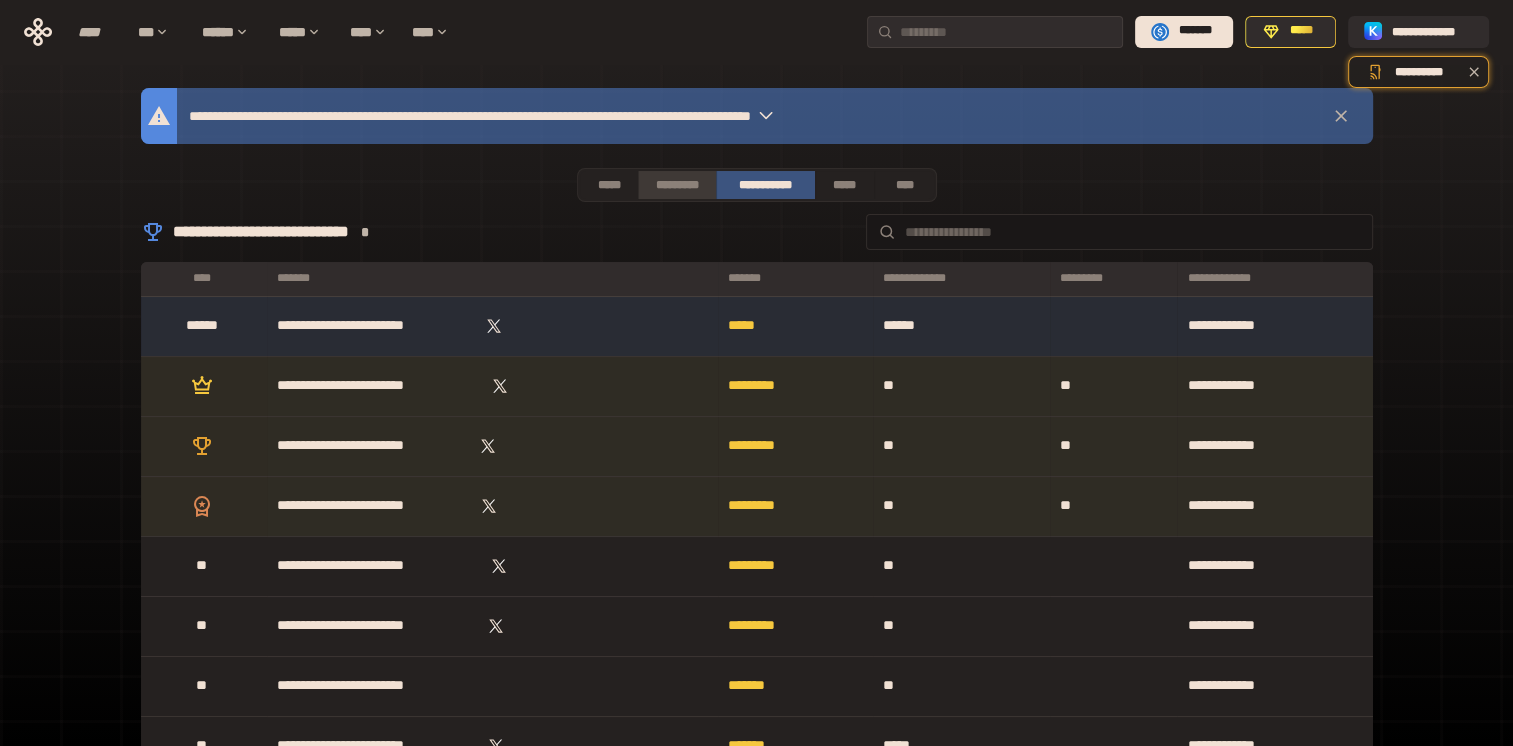click on "*********" at bounding box center (676, 185) 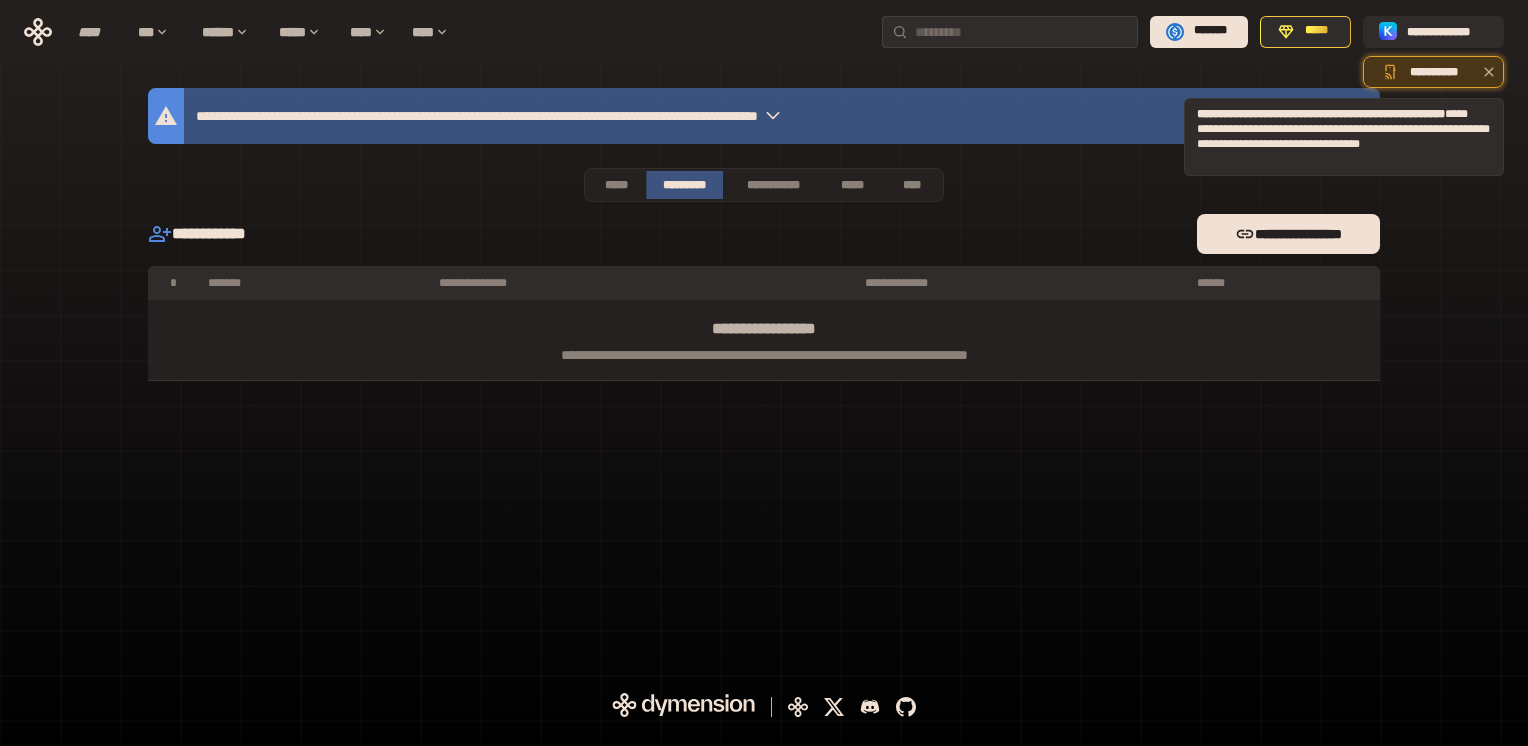 click on "**********" at bounding box center [1433, 73] 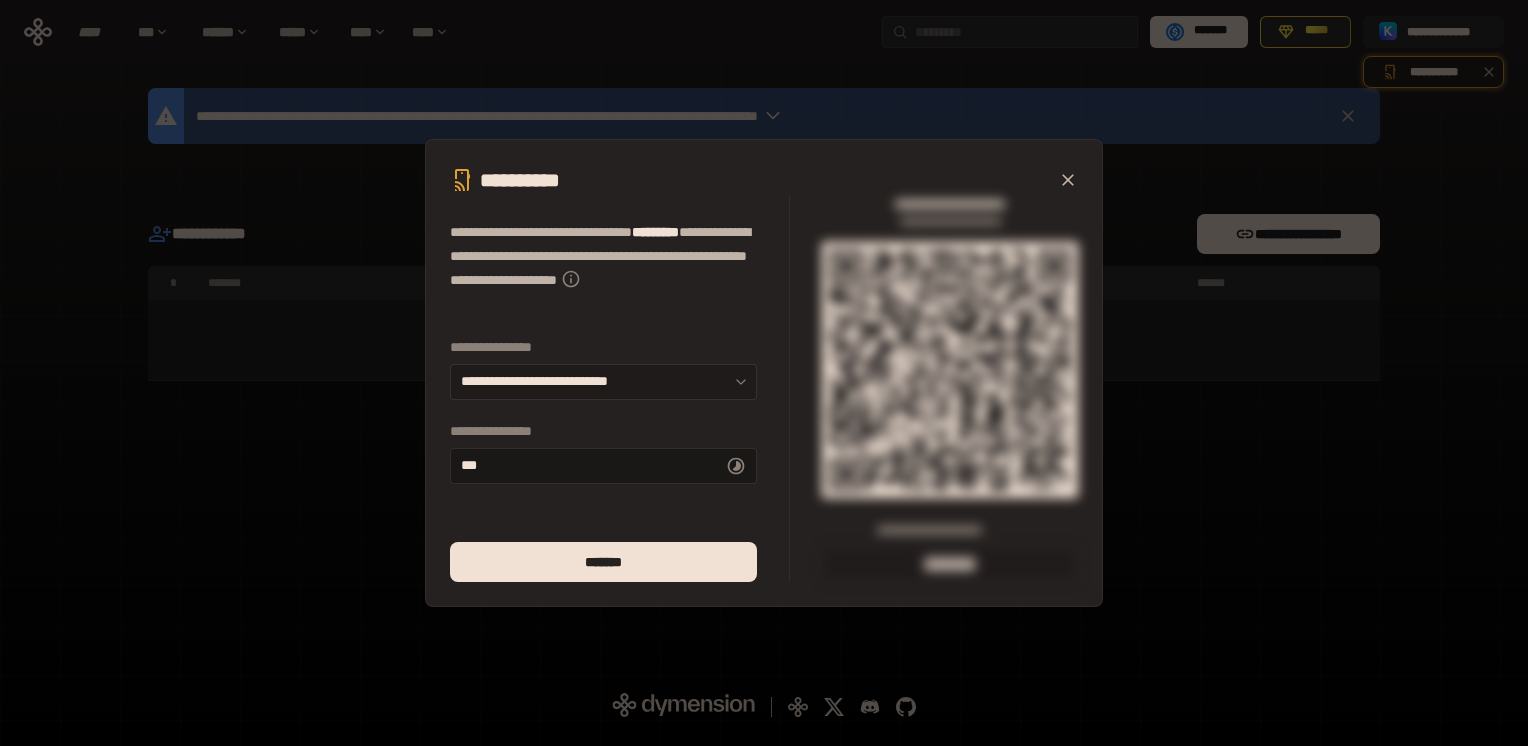 click 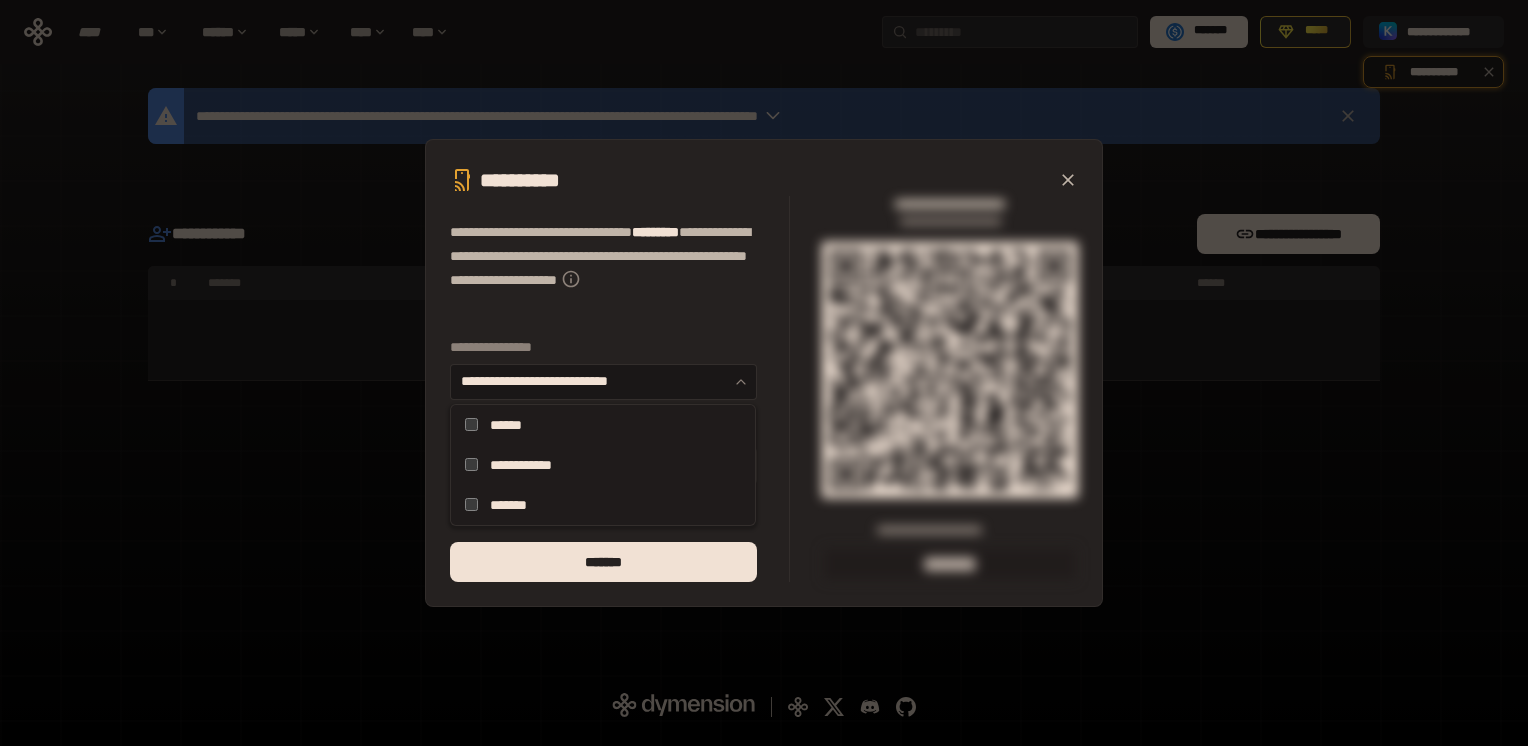 click on "**********" at bounding box center [603, 348] 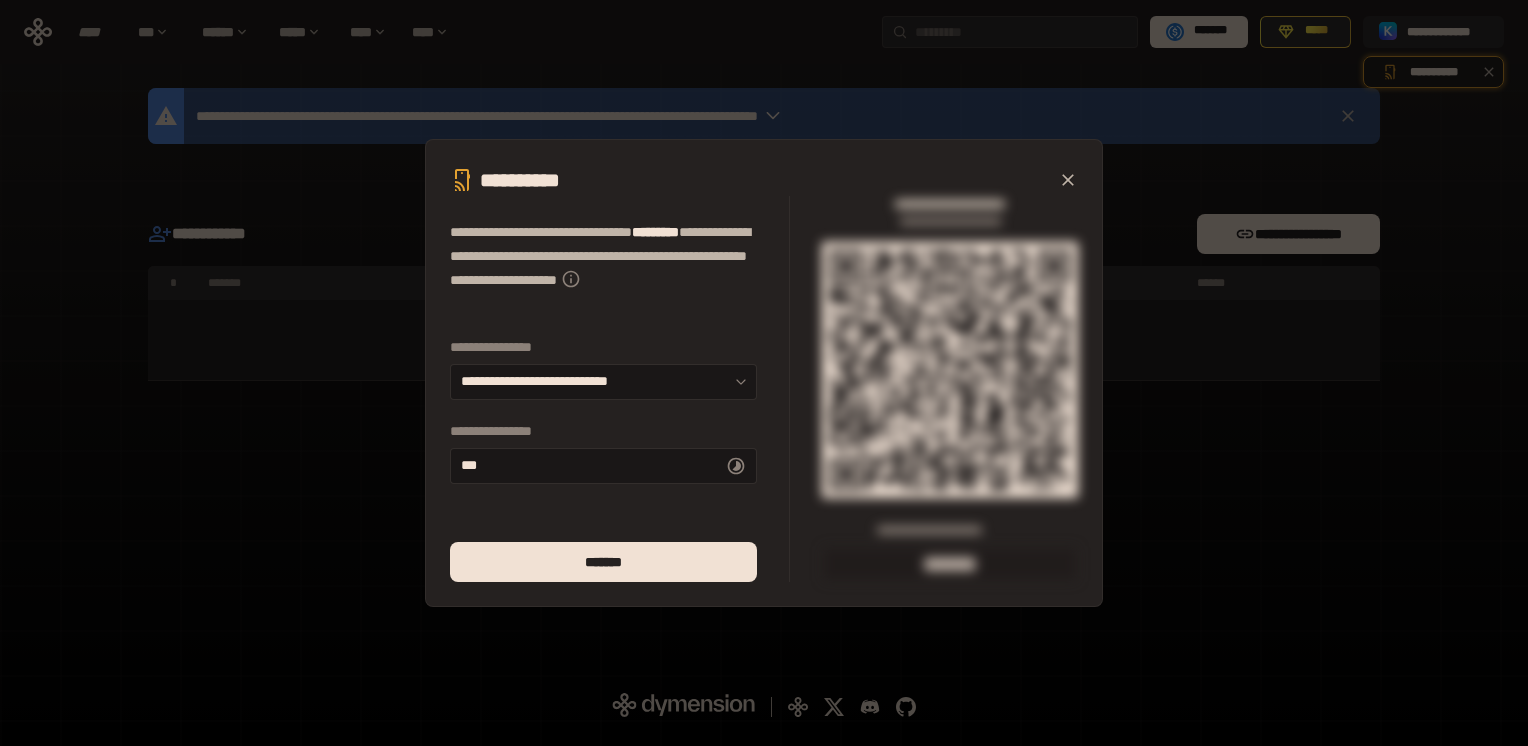 click 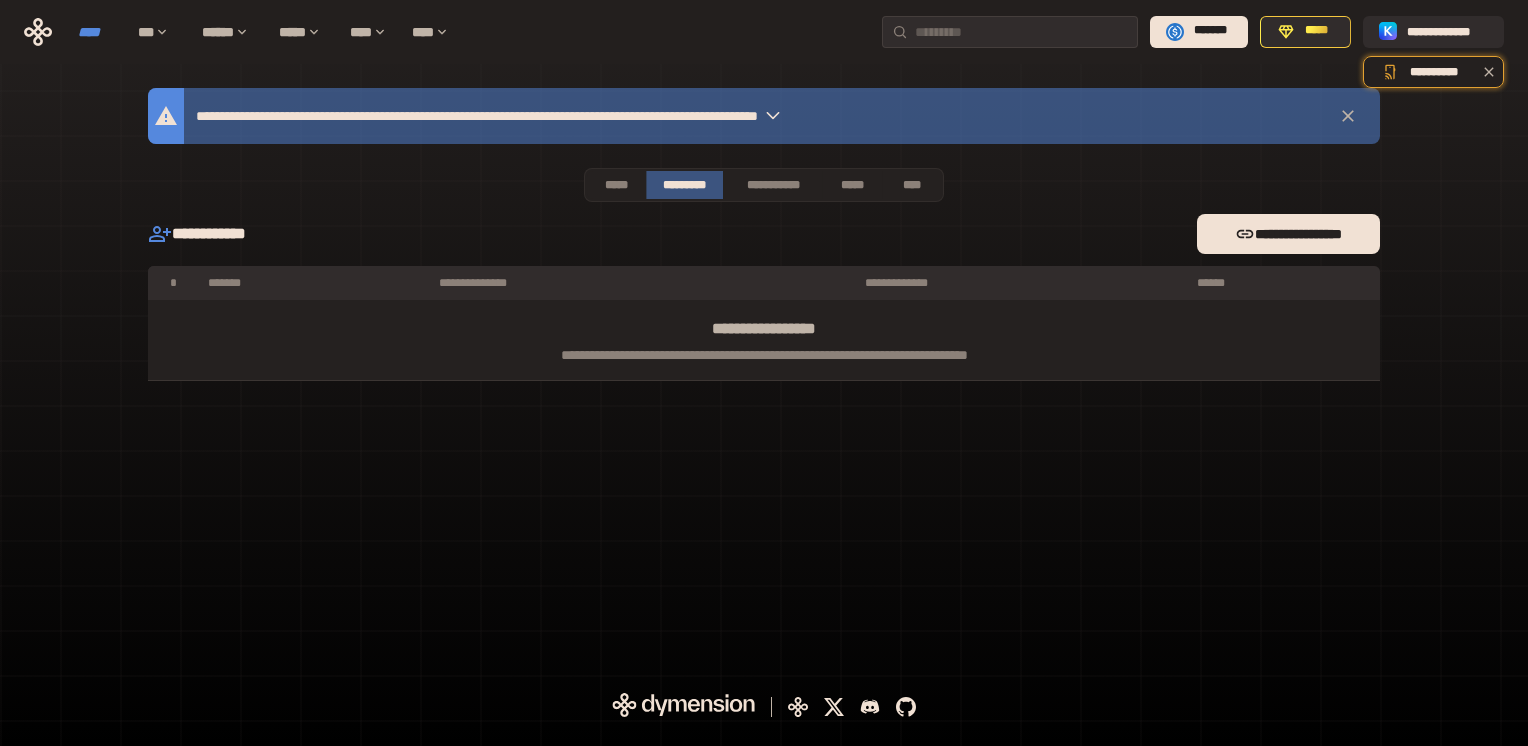click on "****" at bounding box center [98, 32] 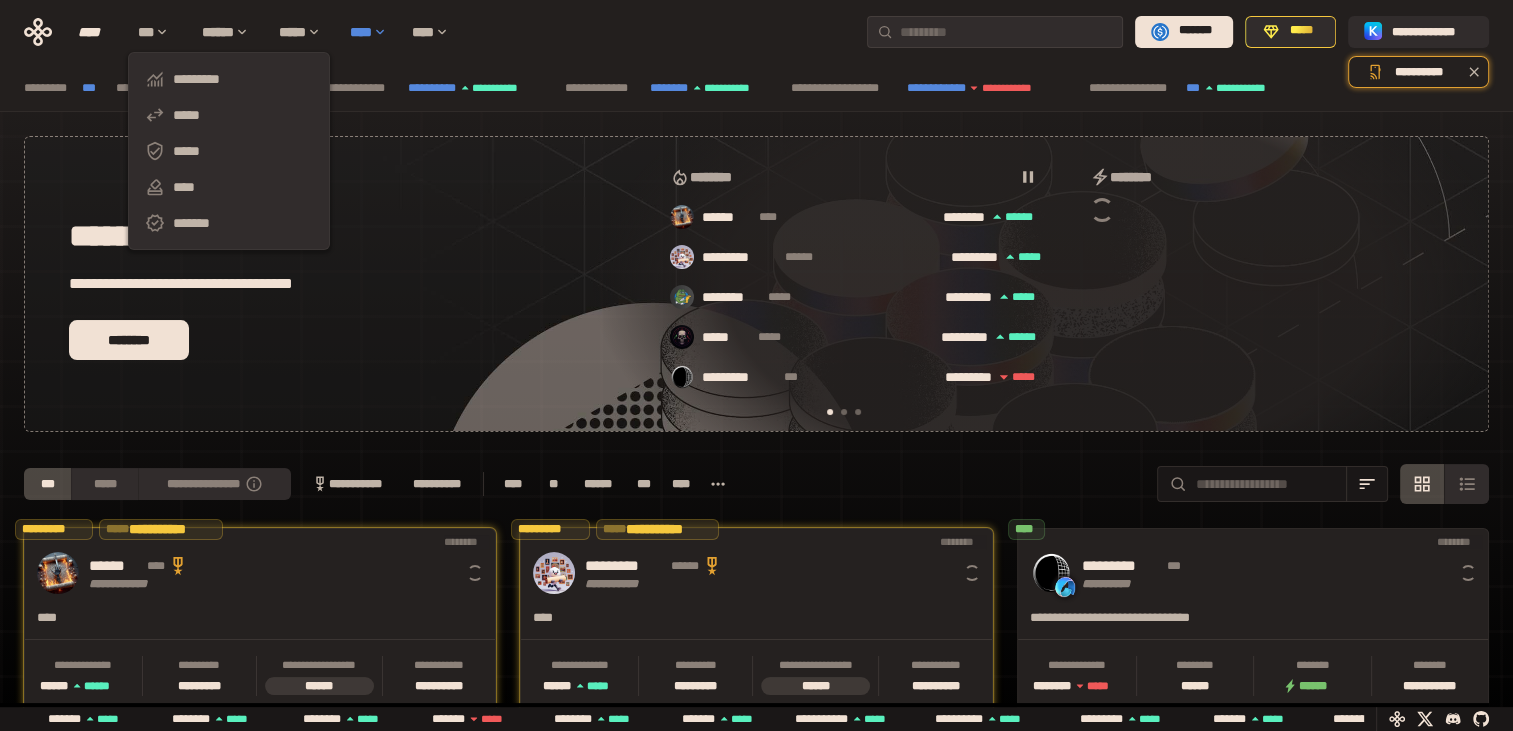 scroll, scrollTop: 0, scrollLeft: 16, axis: horizontal 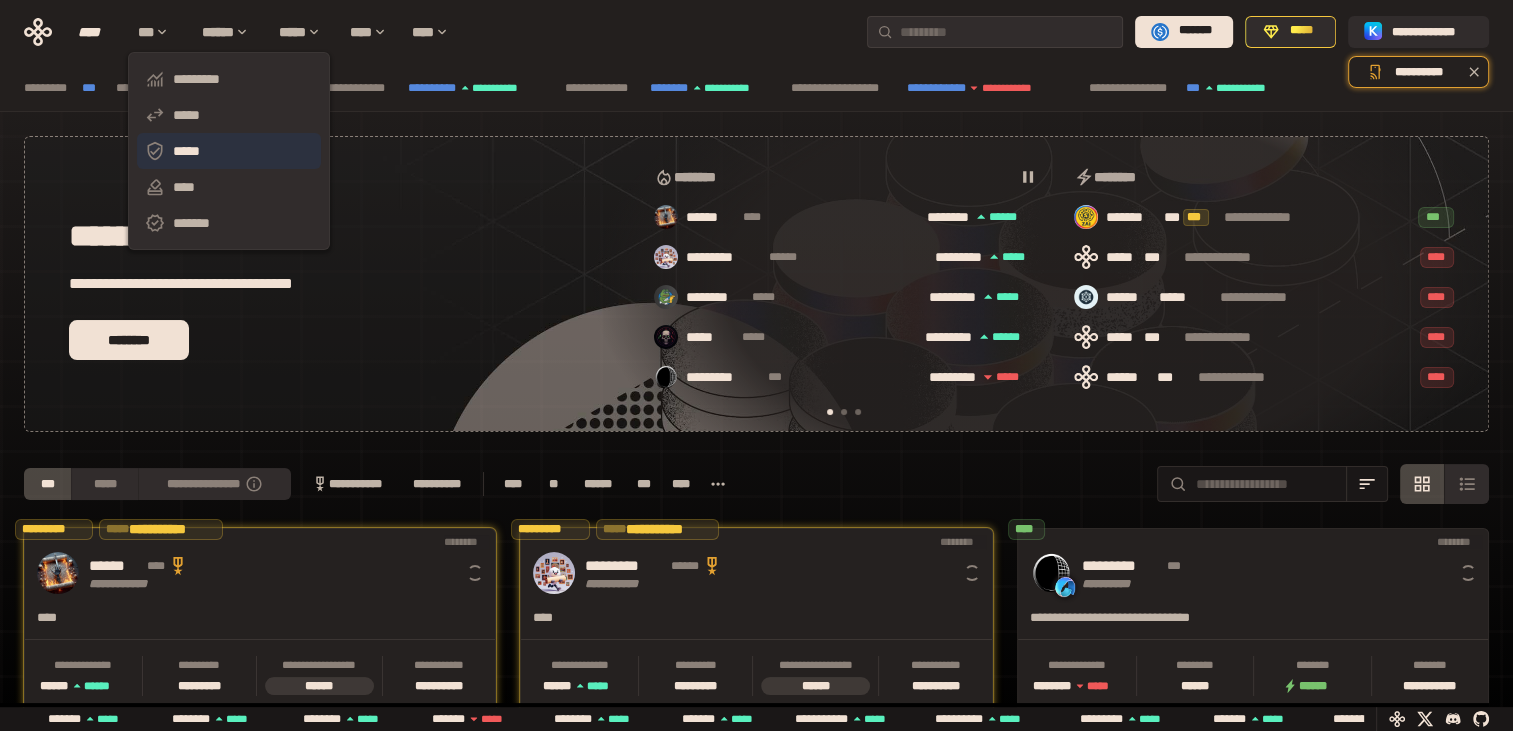 click on "*****" at bounding box center (229, 151) 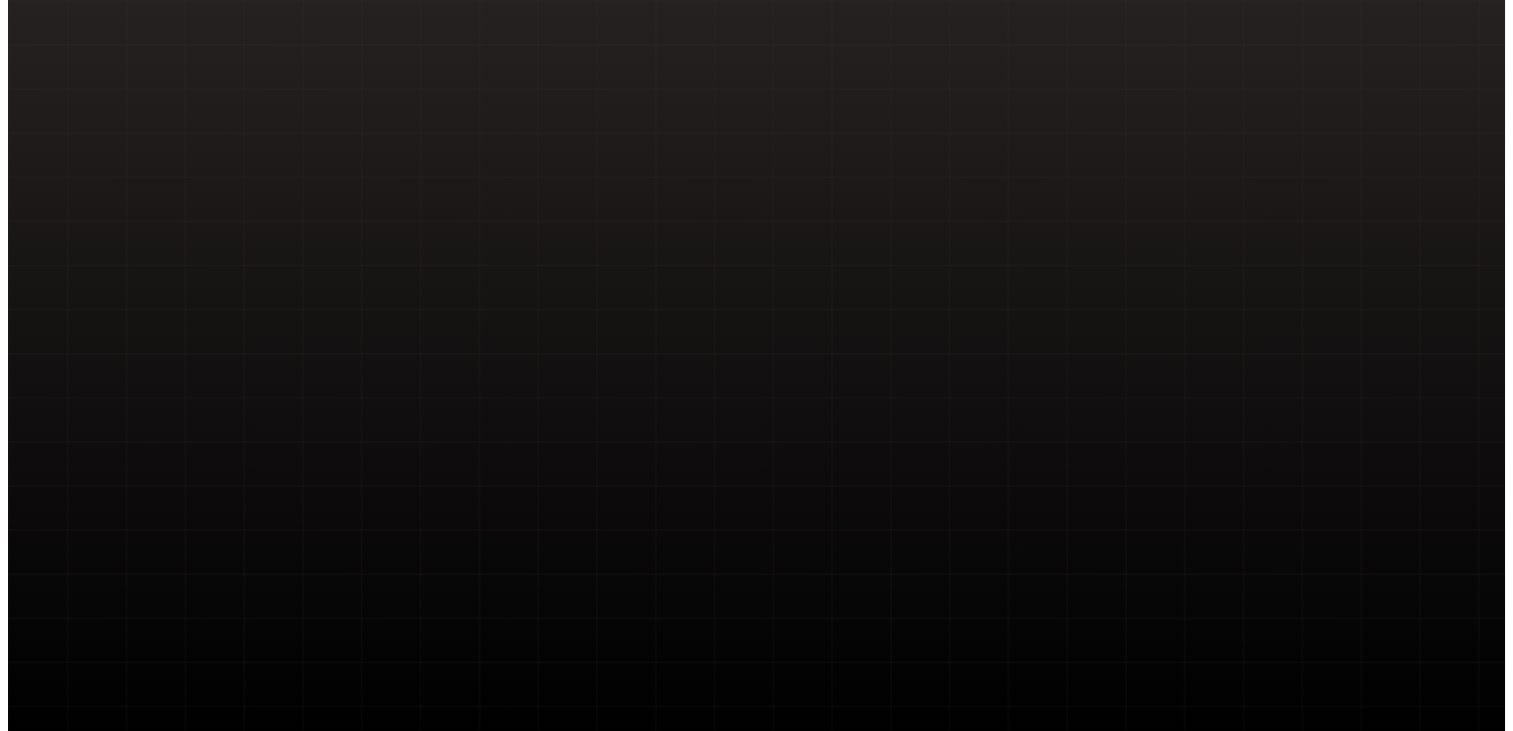 scroll, scrollTop: 0, scrollLeft: 0, axis: both 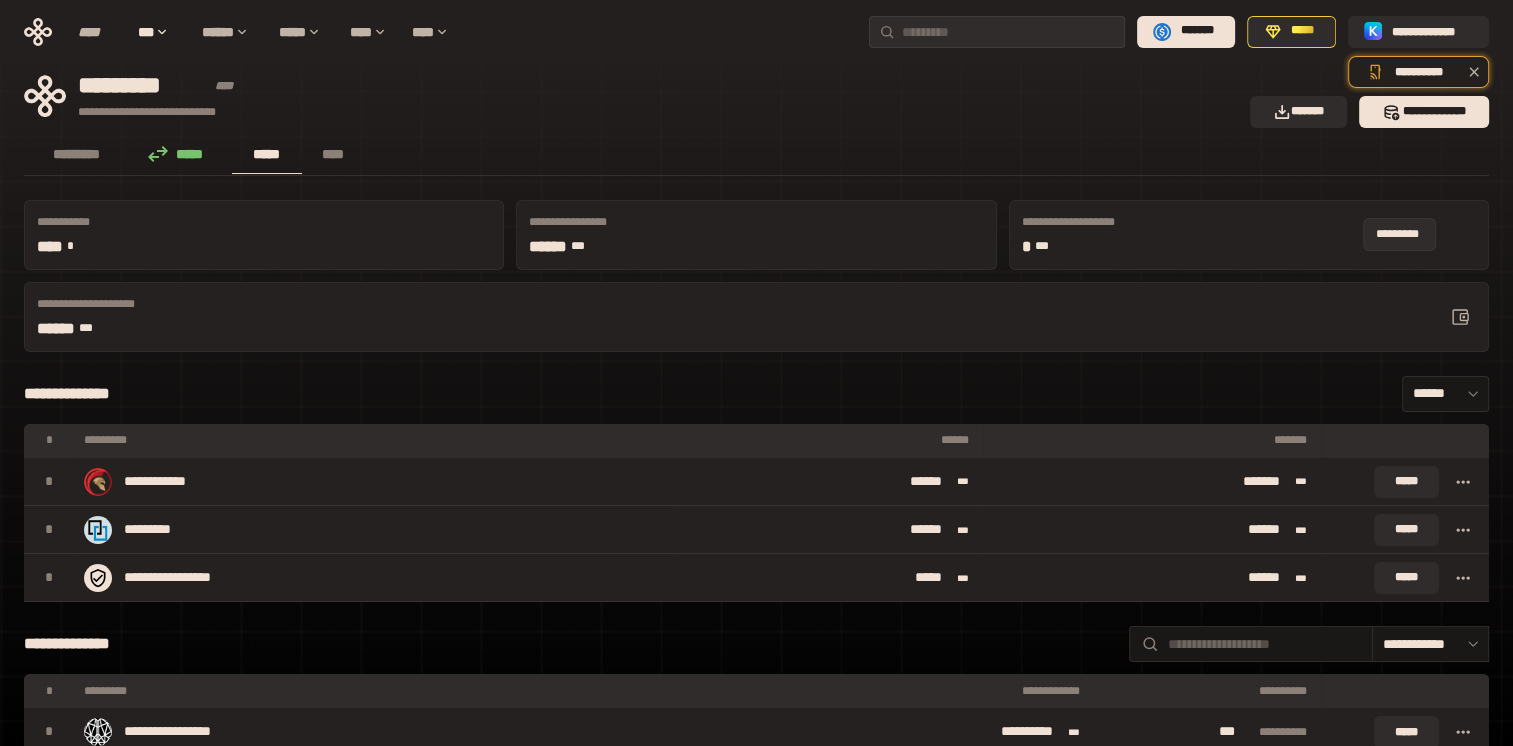 click 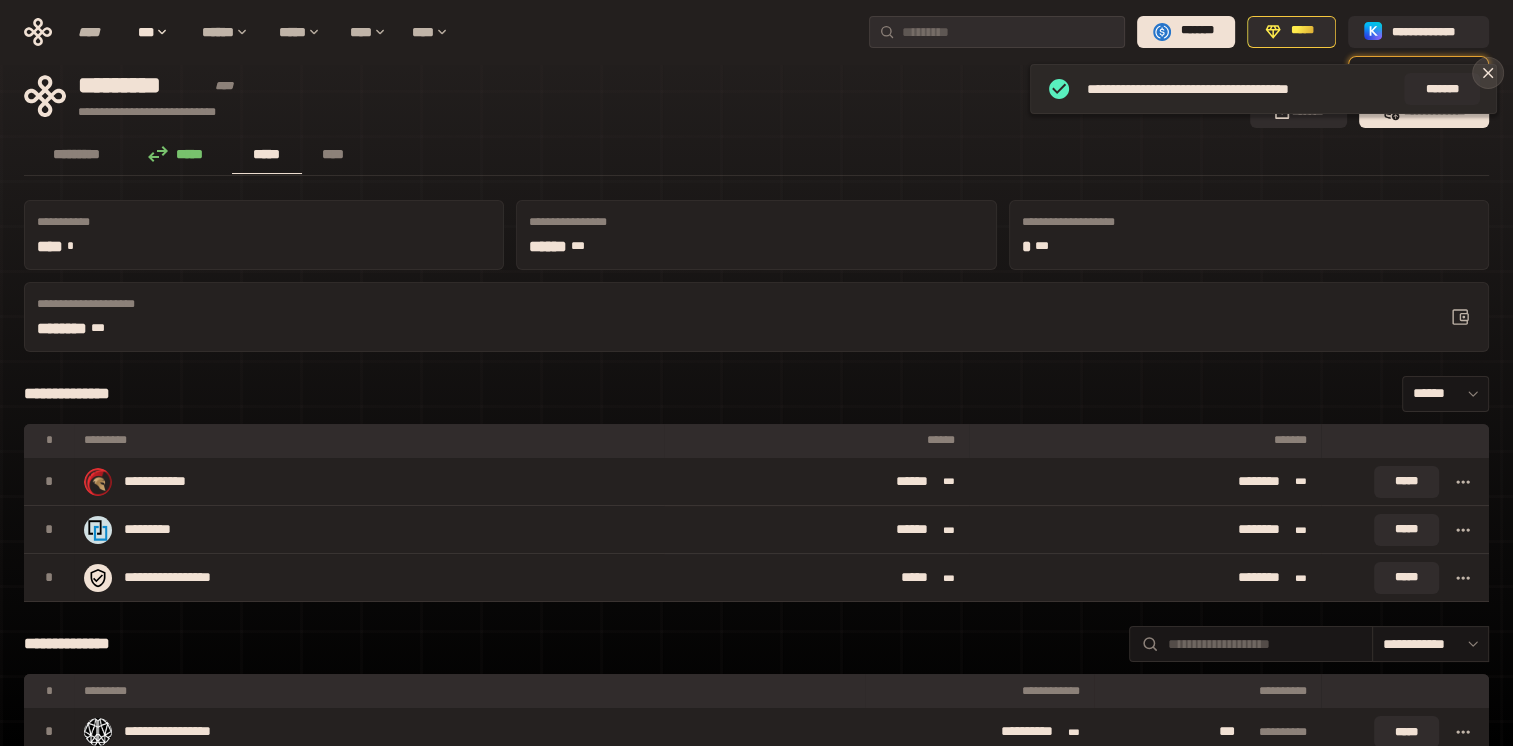 click 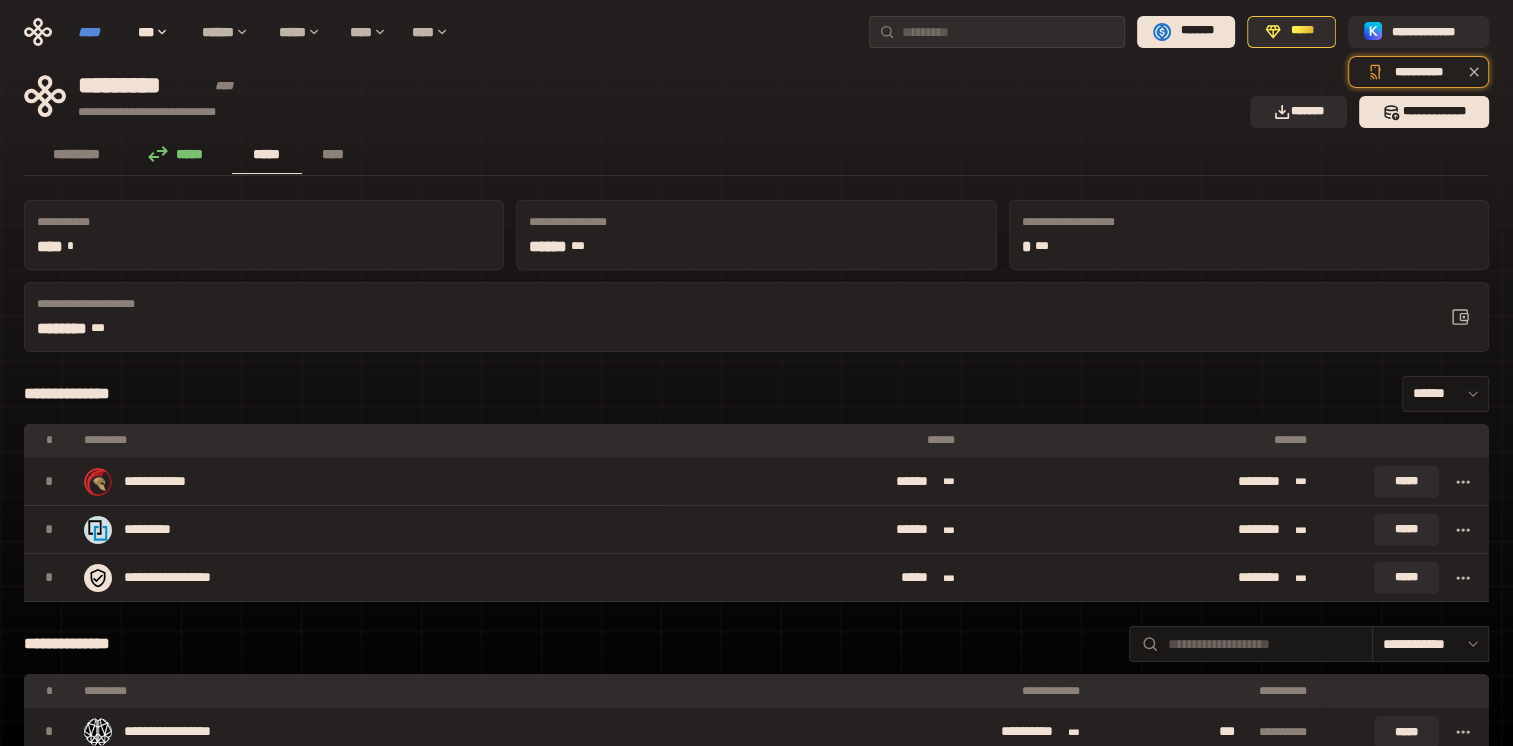 click on "****" at bounding box center (98, 32) 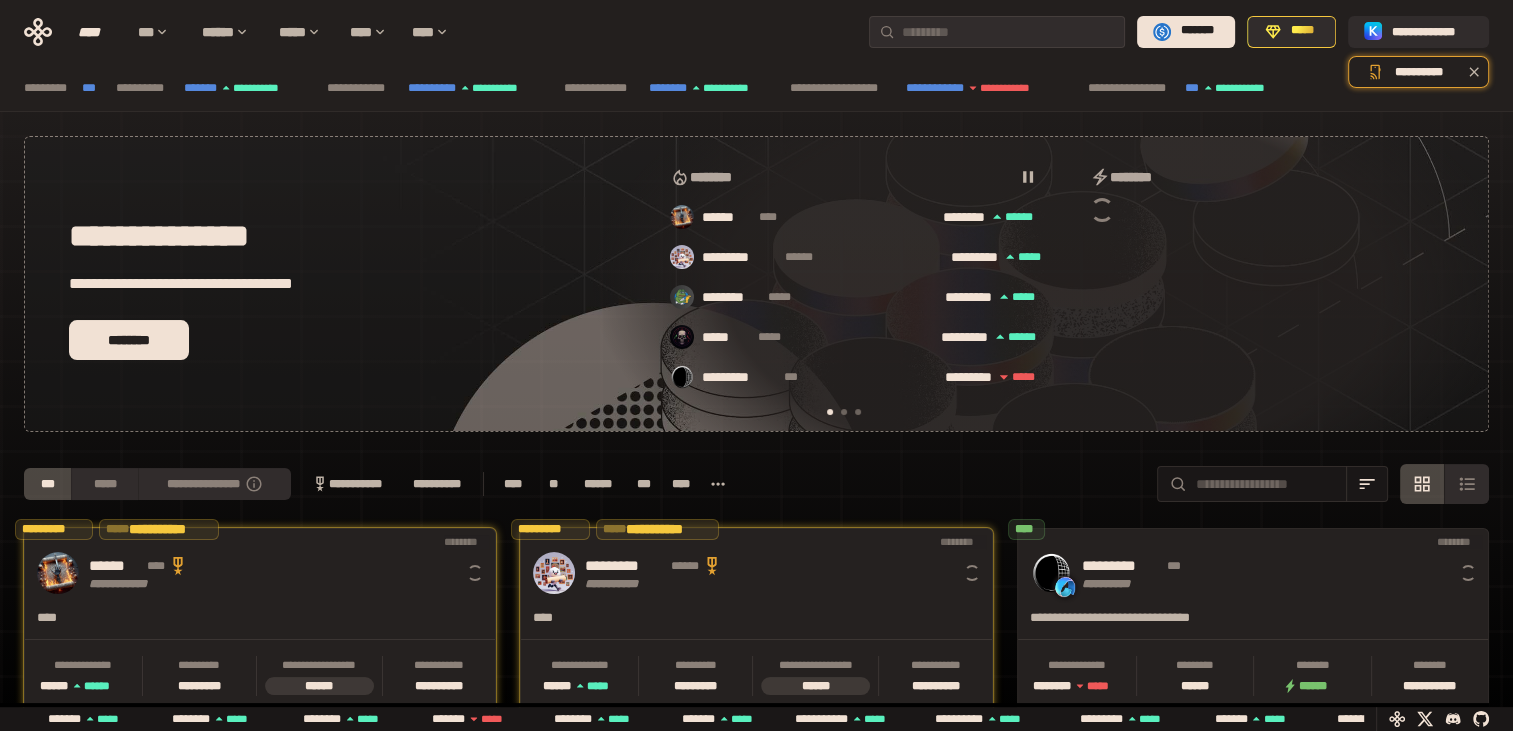 scroll, scrollTop: 0, scrollLeft: 16, axis: horizontal 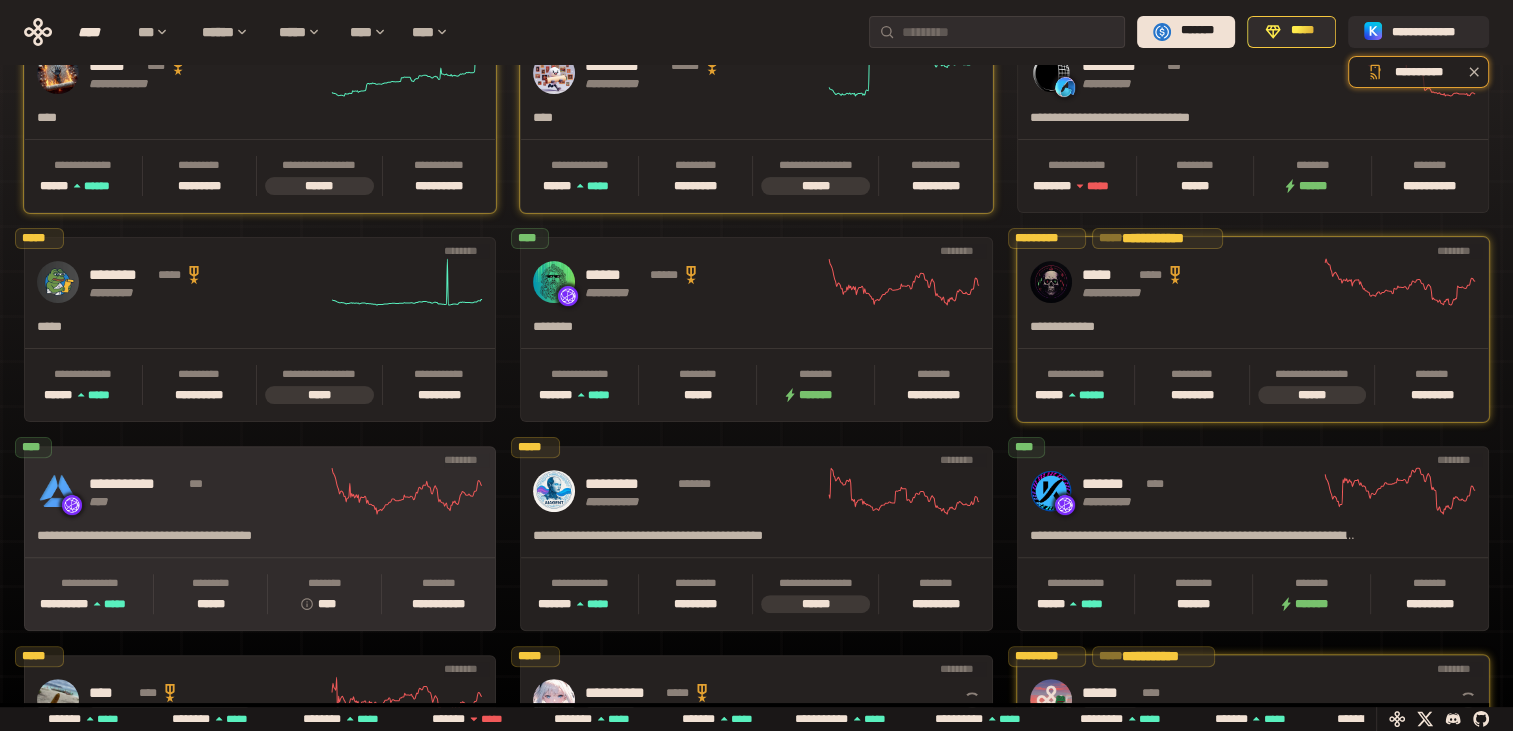 click on "**********" at bounding box center (260, 491) 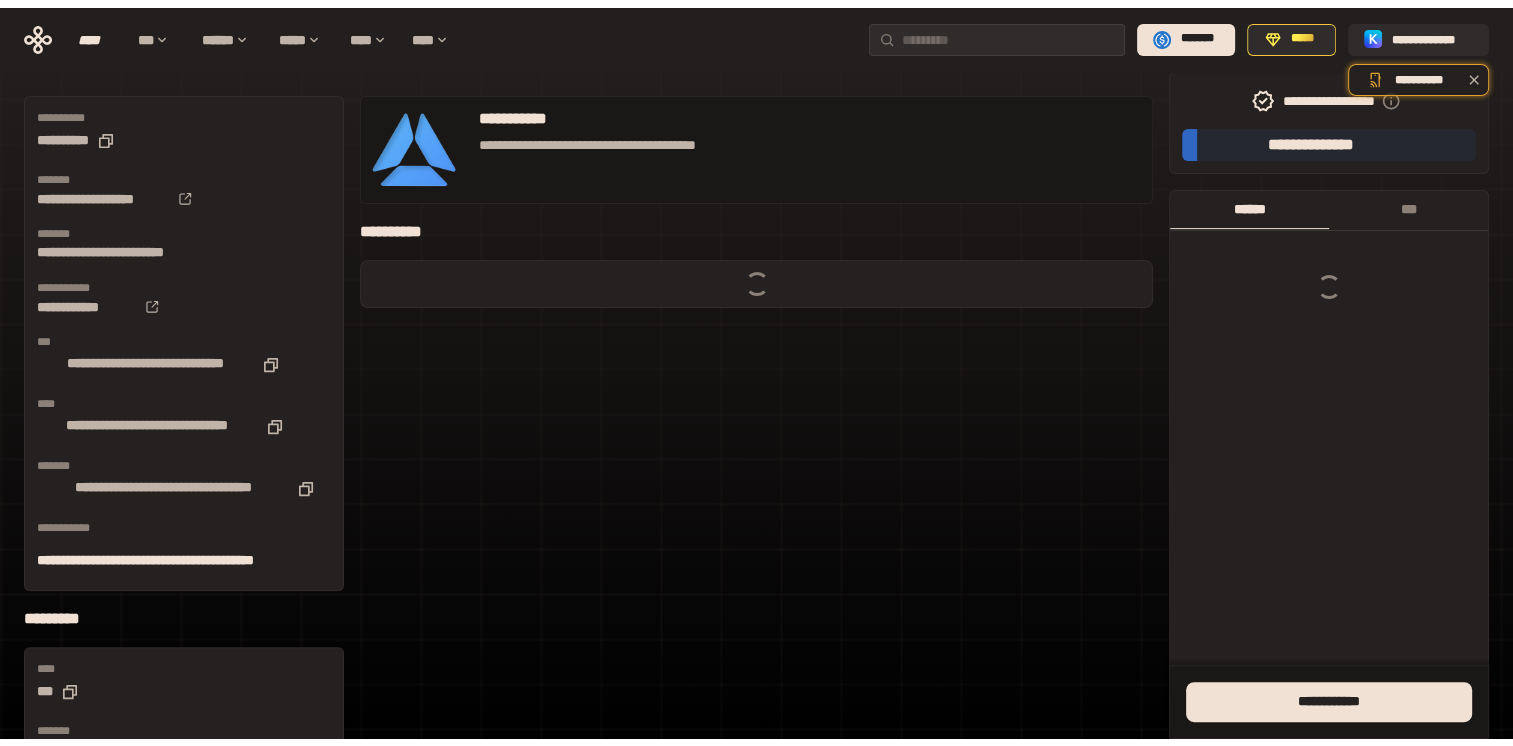 scroll, scrollTop: 0, scrollLeft: 0, axis: both 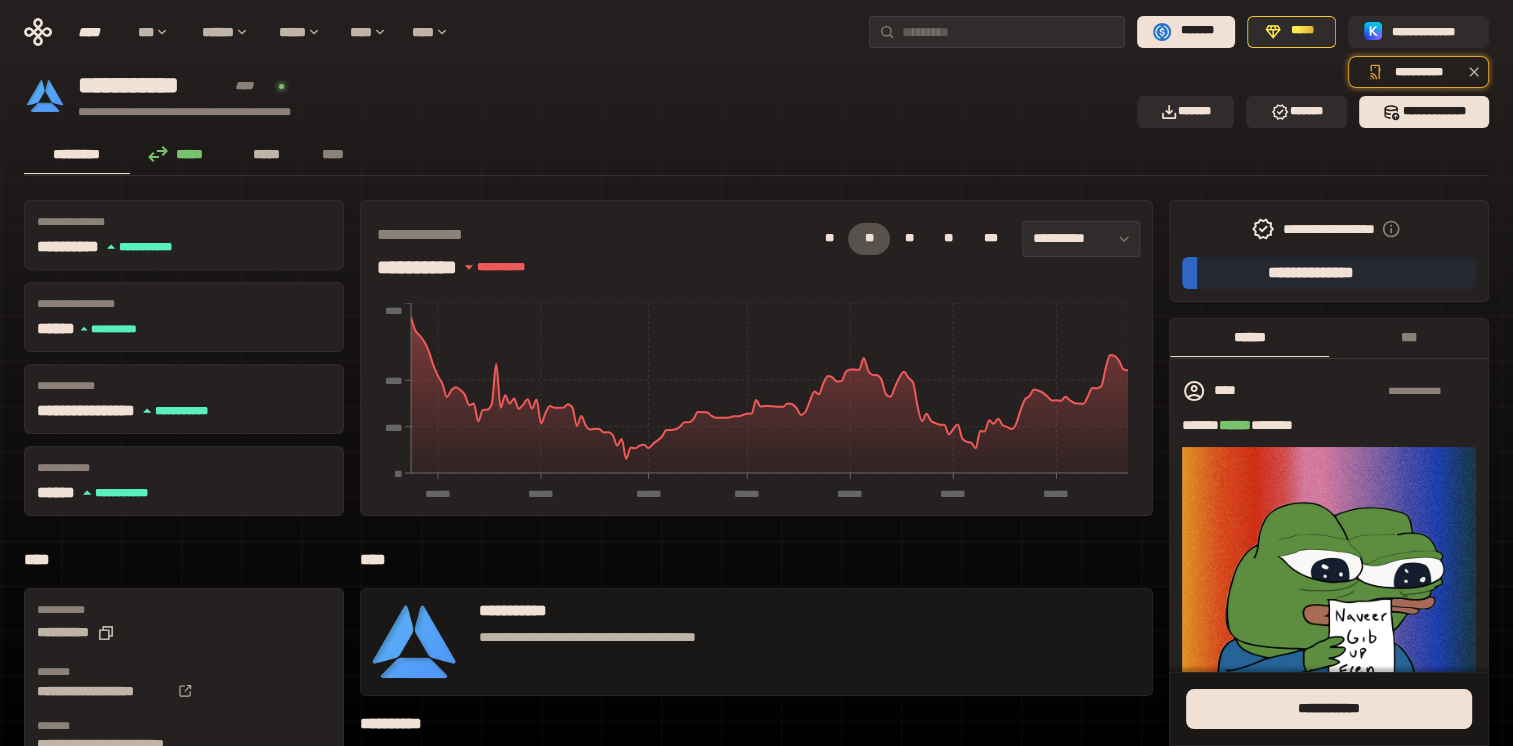 click on "*****" at bounding box center [267, 154] 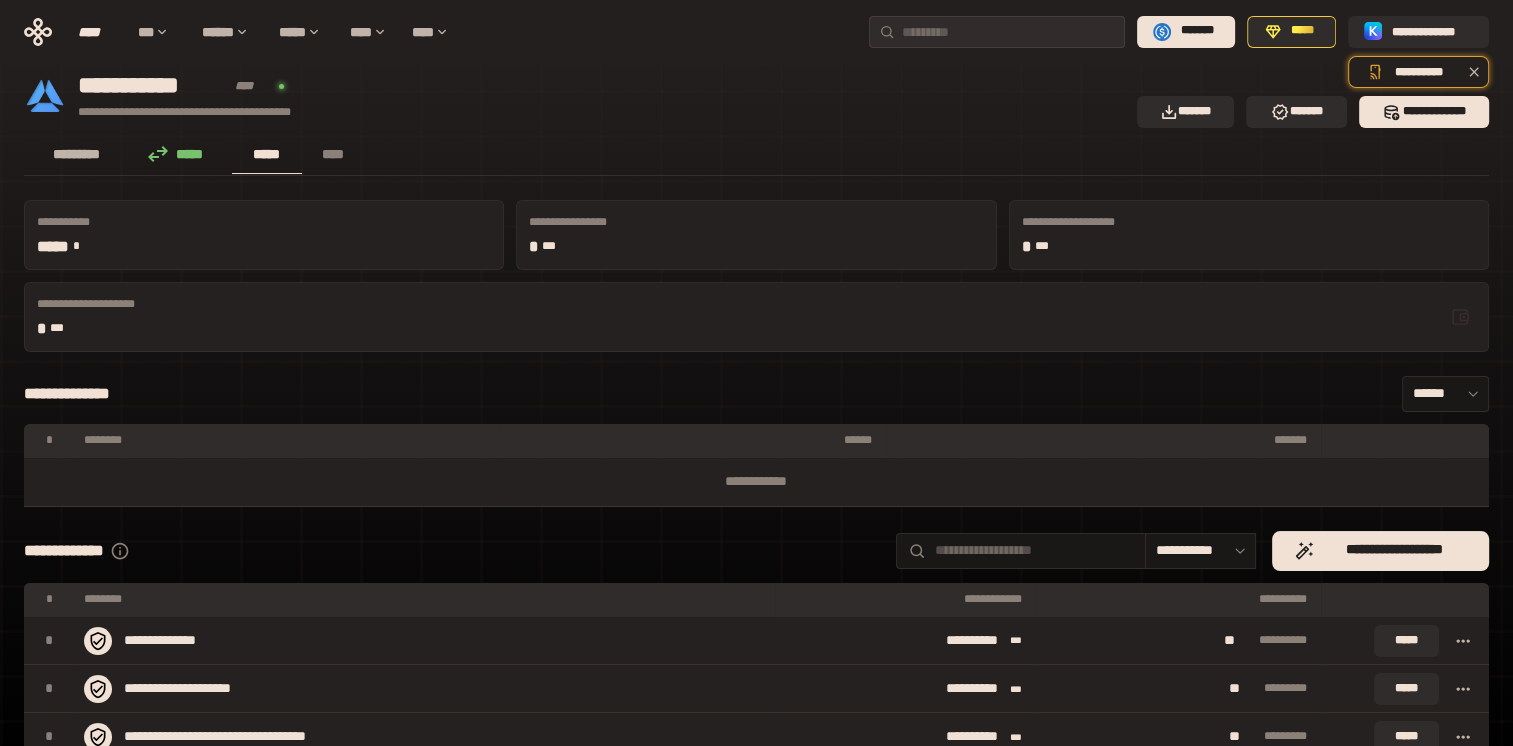 click on "*********" at bounding box center (77, 154) 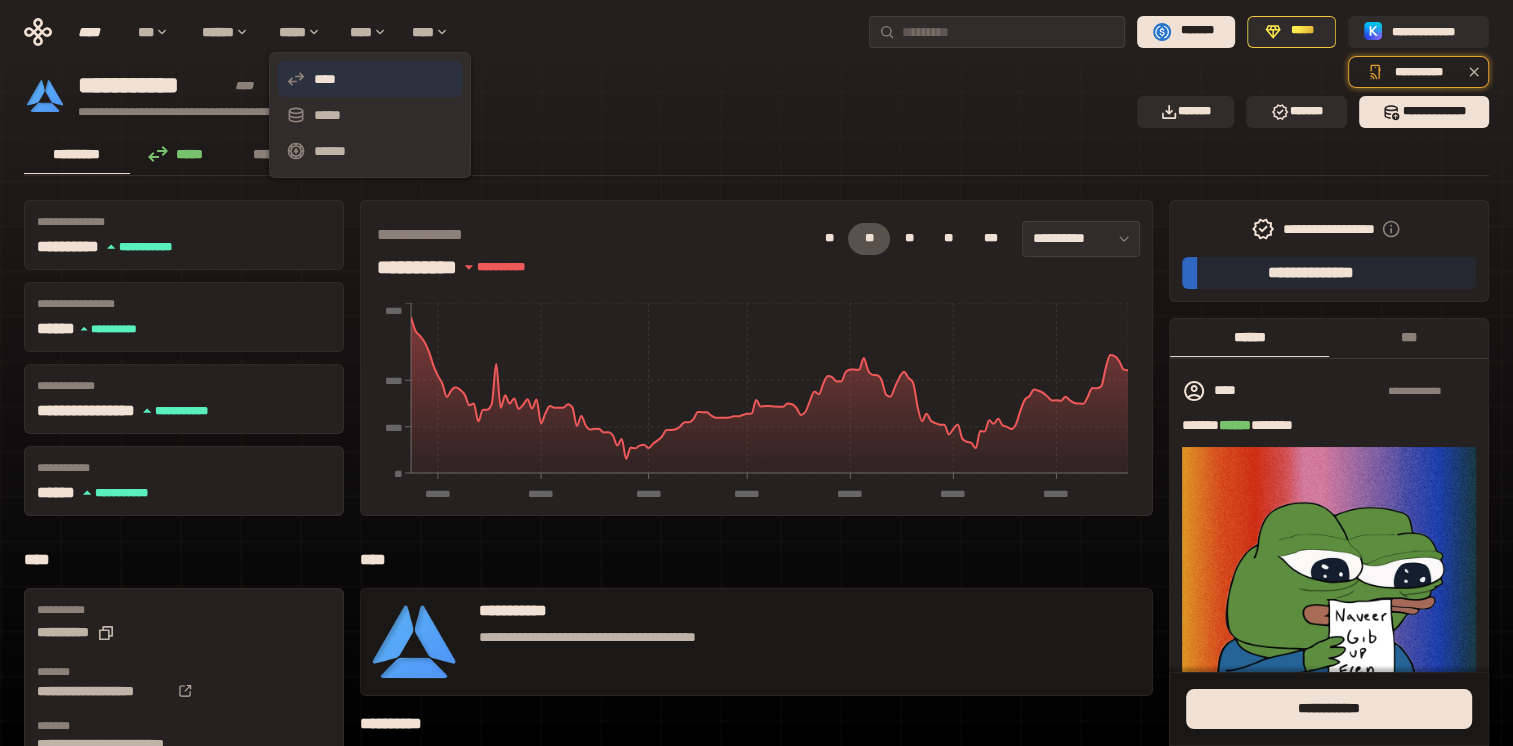 click on "****" at bounding box center [370, 79] 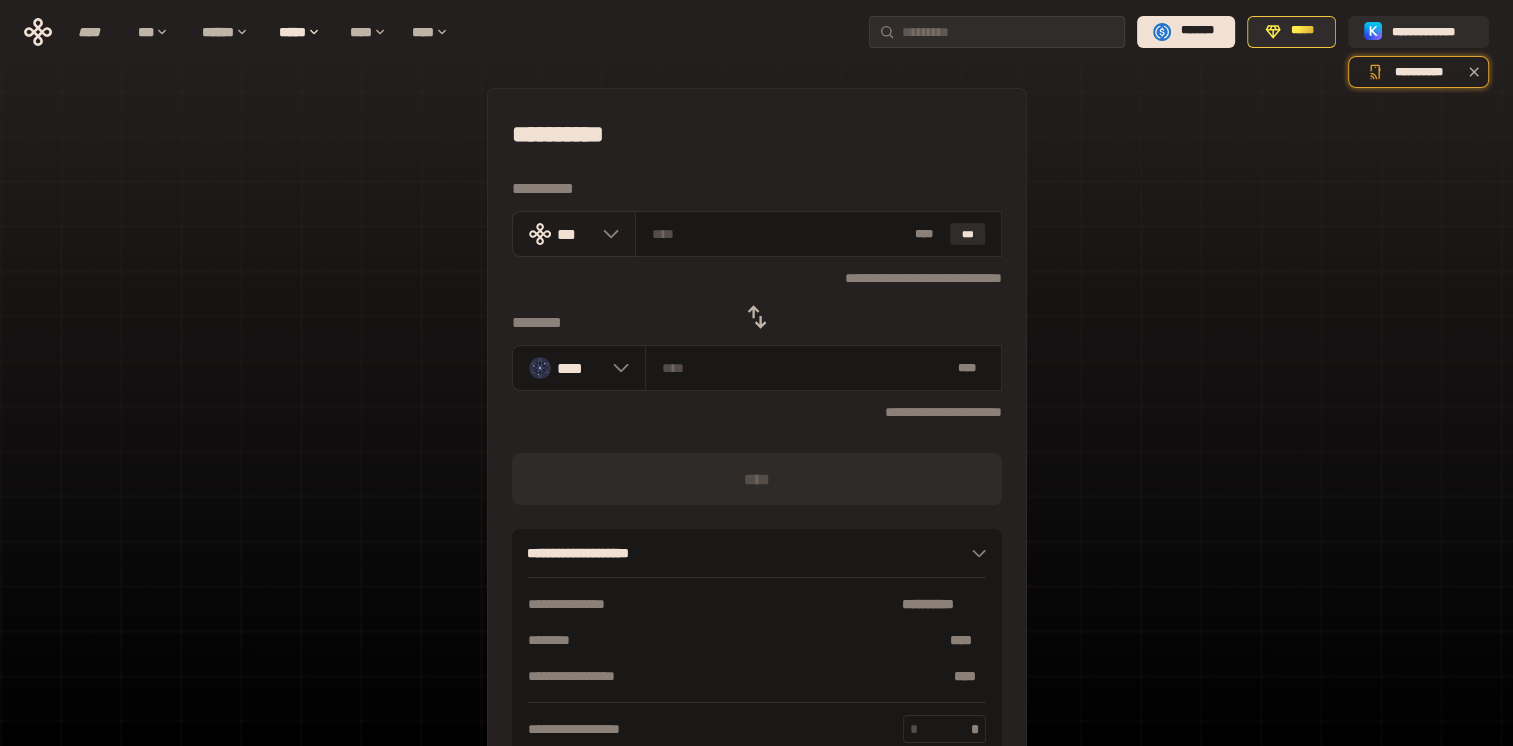 click on "***" at bounding box center [574, 234] 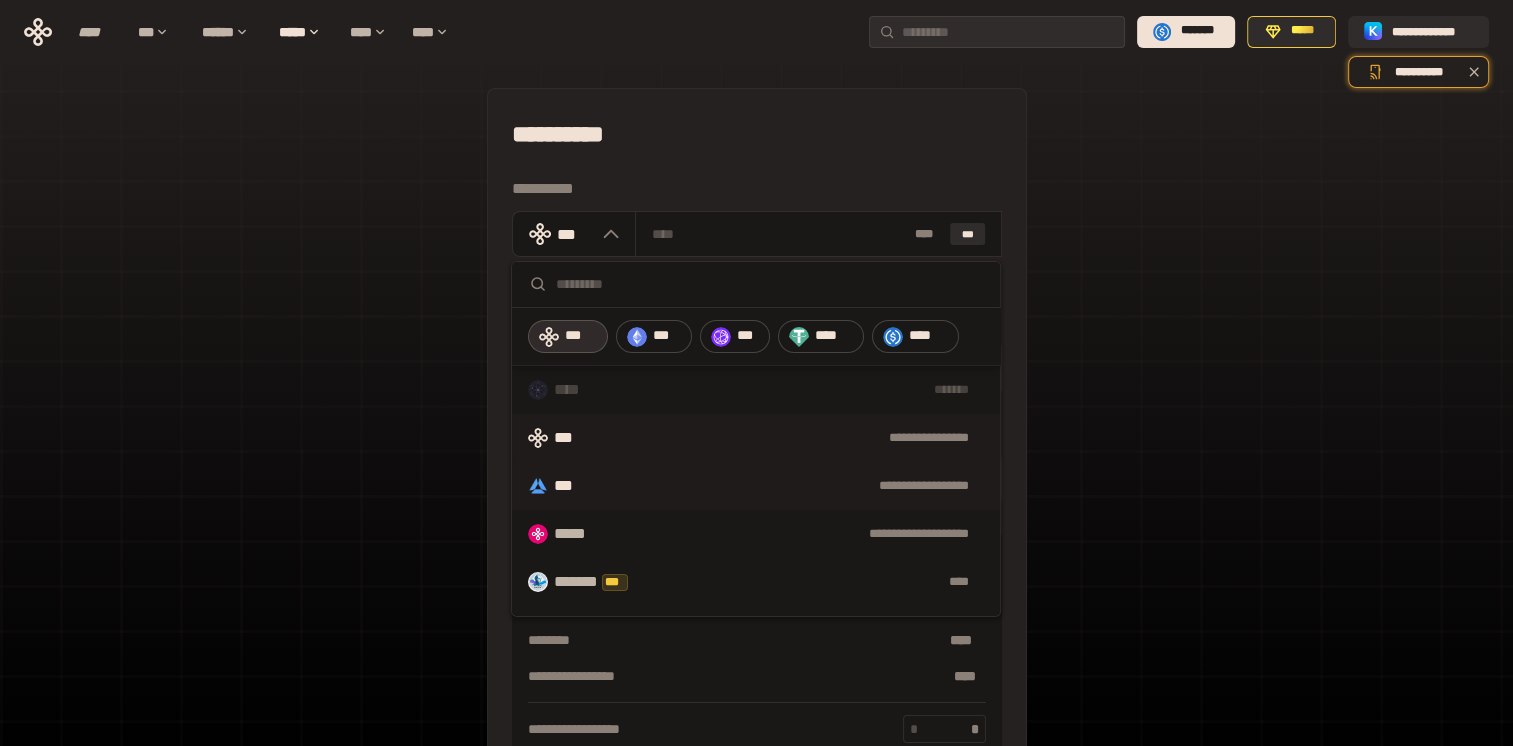click on "**********" at bounding box center (756, 486) 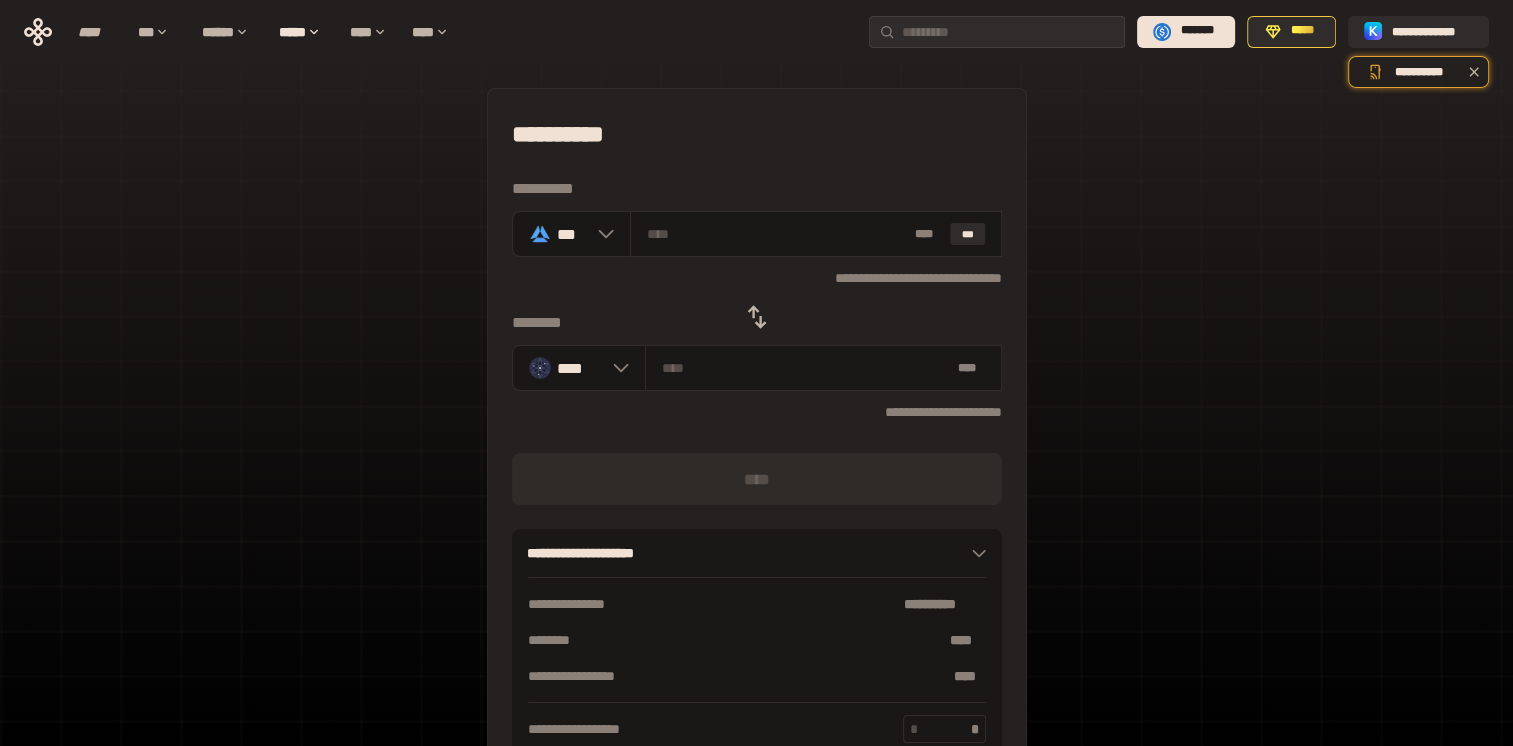 click on "**********" at bounding box center [756, 444] 